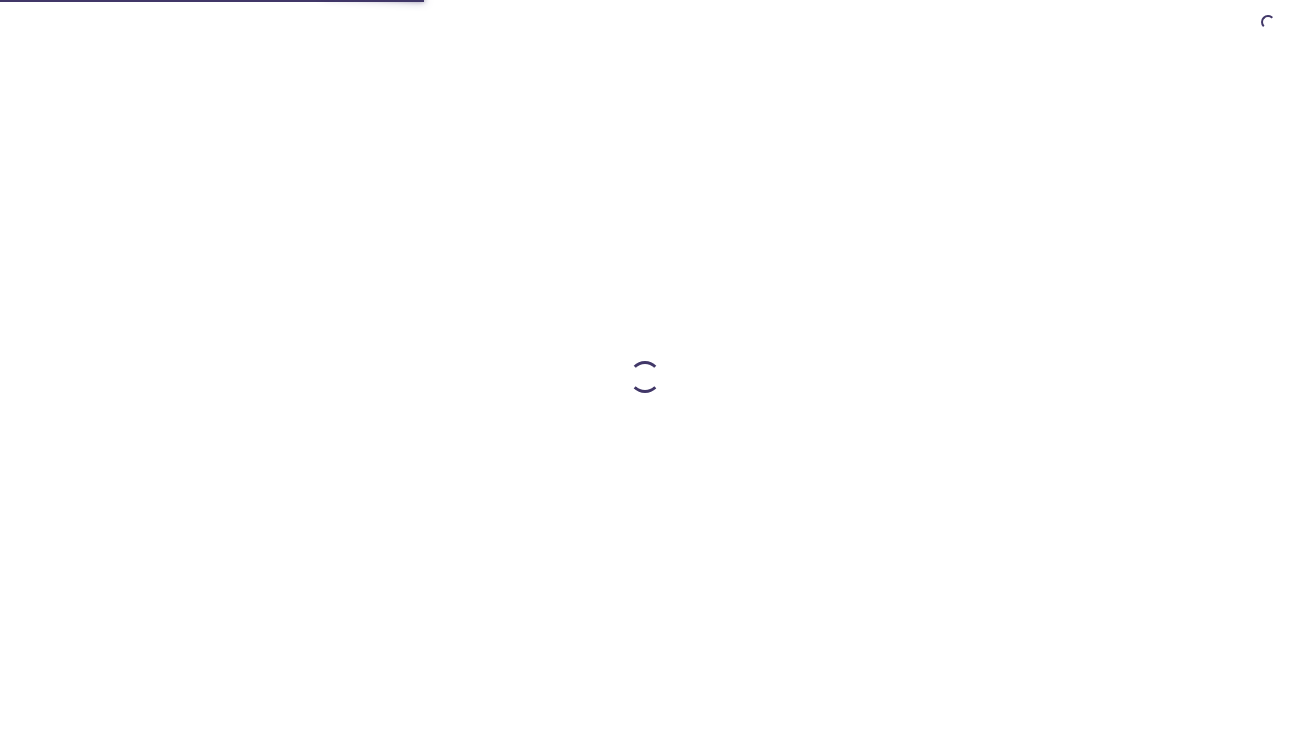 scroll, scrollTop: 0, scrollLeft: 0, axis: both 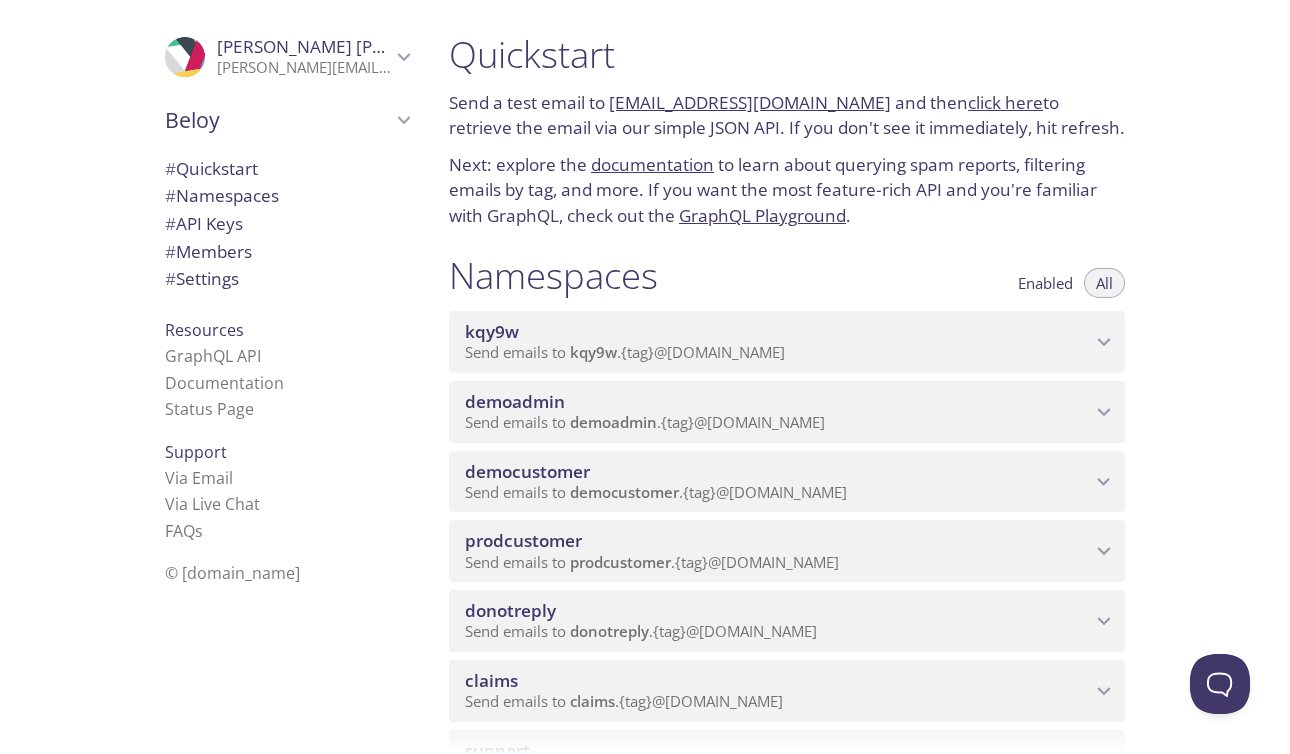 click on "prodcustomer" at bounding box center (778, 541) 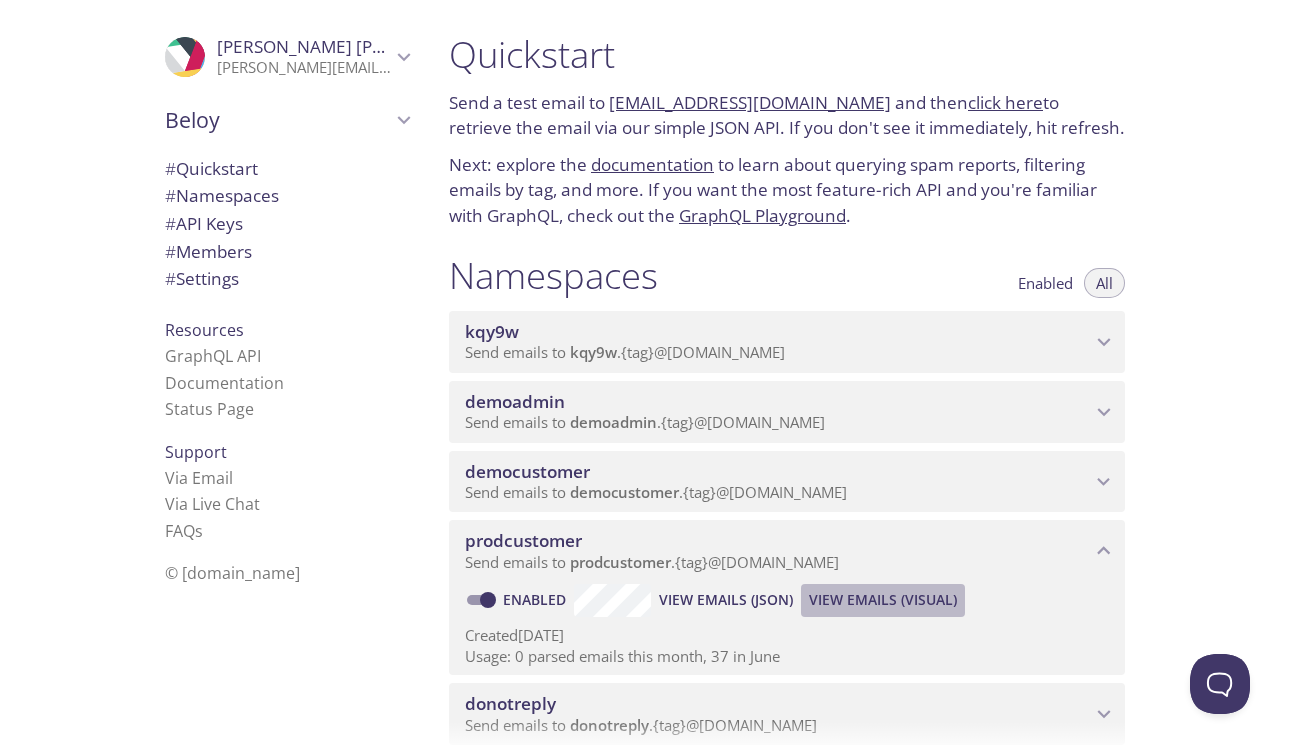 click on "View Emails (Visual)" at bounding box center (883, 600) 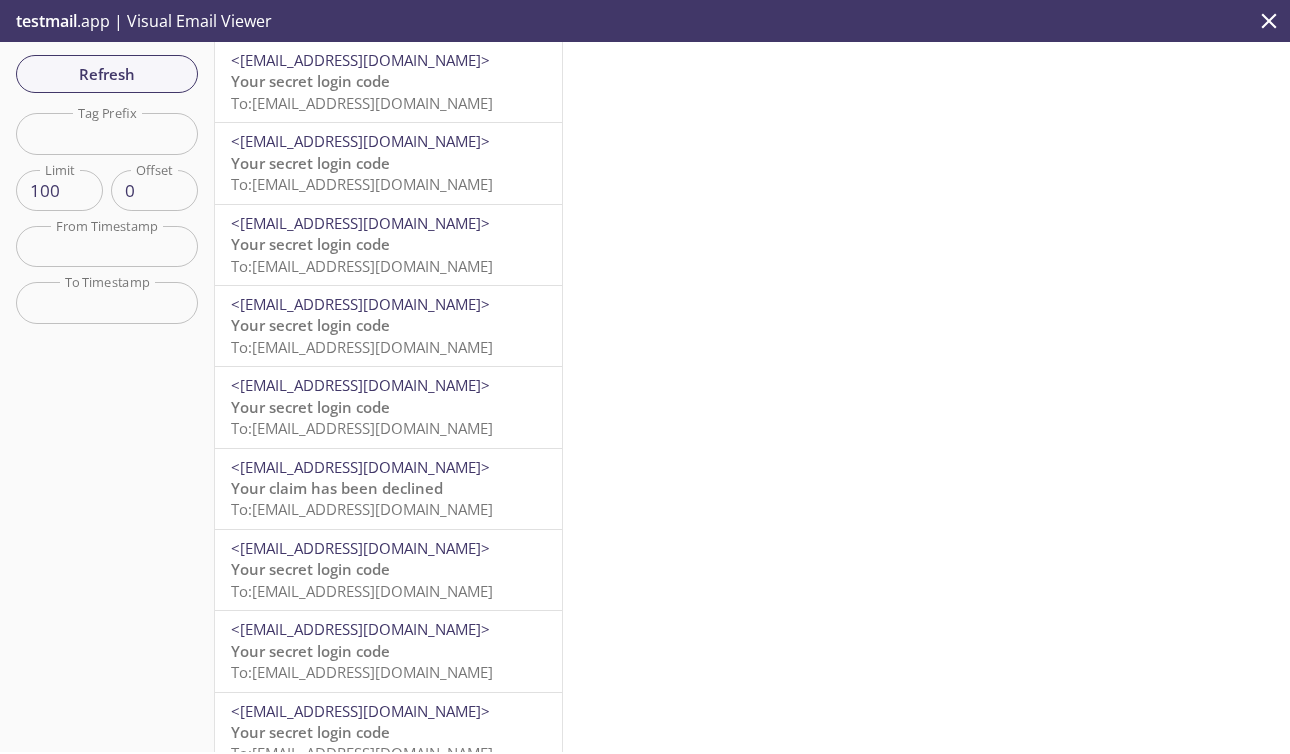 click on "Your secret login code To:  [EMAIL_ADDRESS][DOMAIN_NAME]" at bounding box center [388, 174] 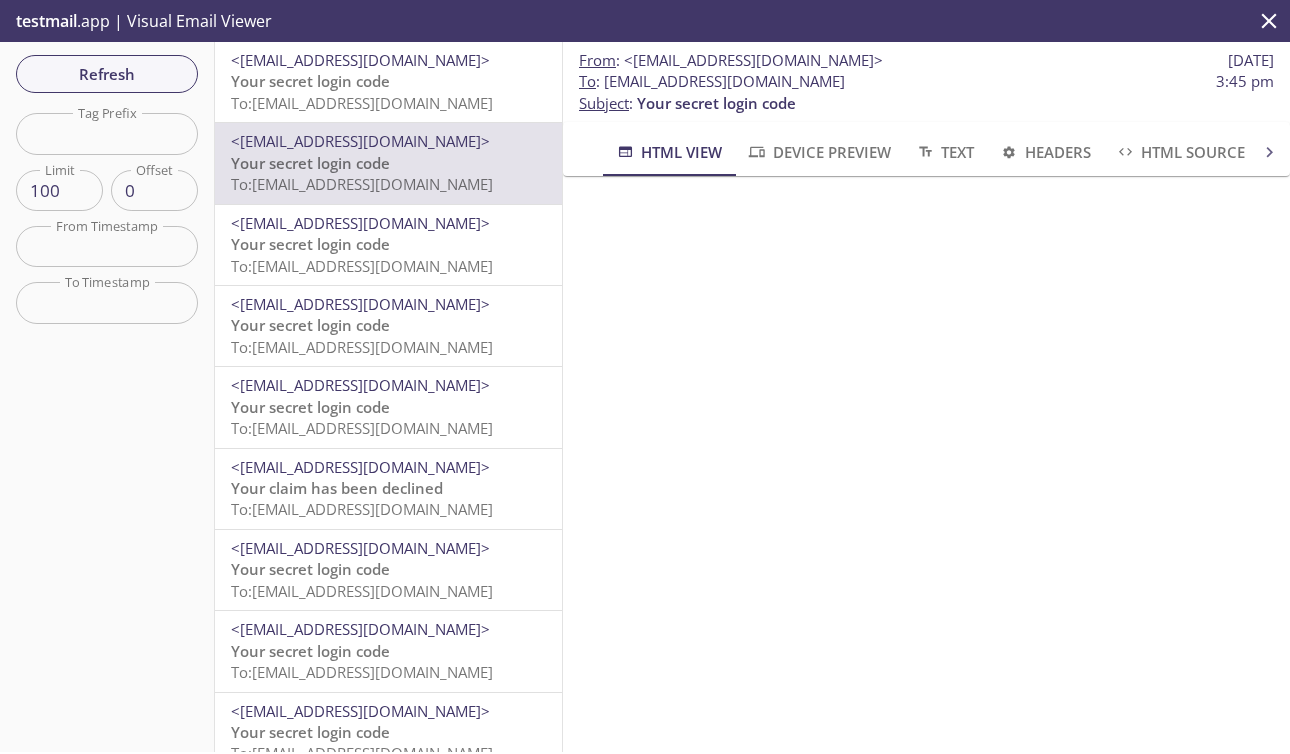 click on "<[EMAIL_ADDRESS][DOMAIN_NAME]>" at bounding box center (388, 304) 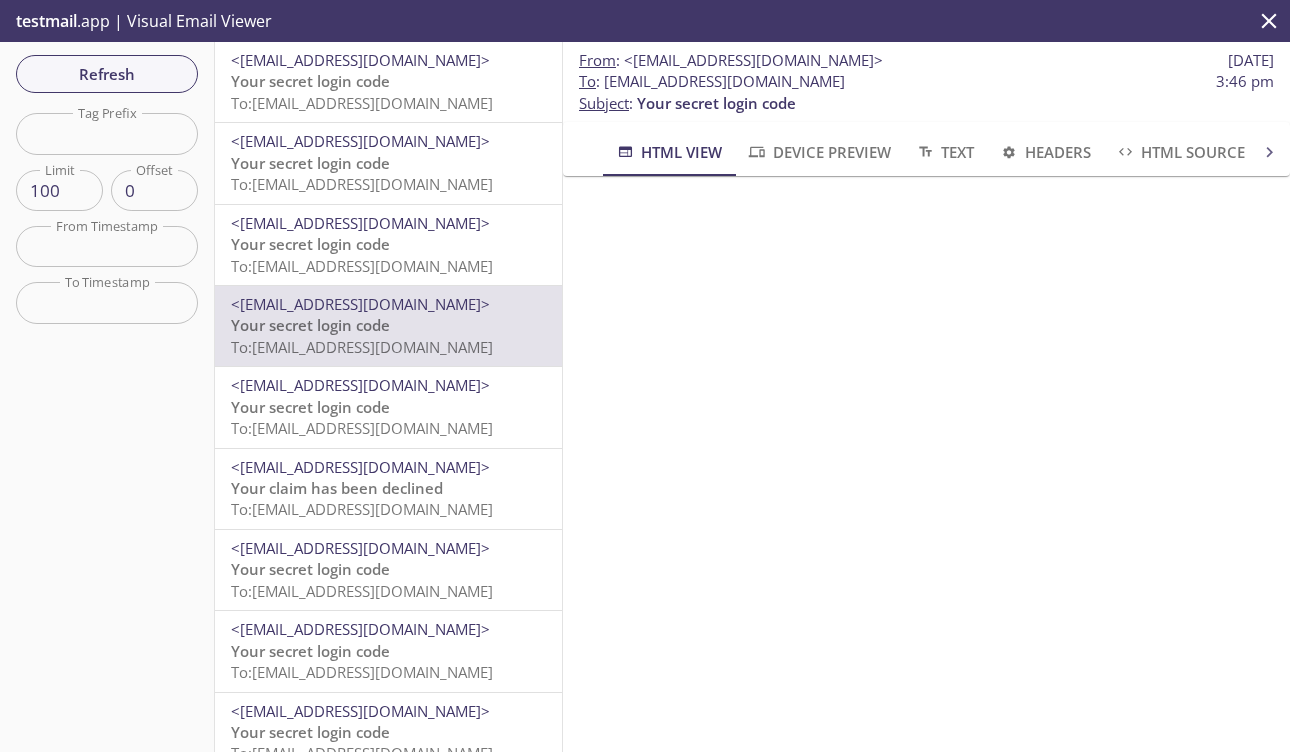 click on "To:  [EMAIL_ADDRESS][DOMAIN_NAME]" at bounding box center (362, 509) 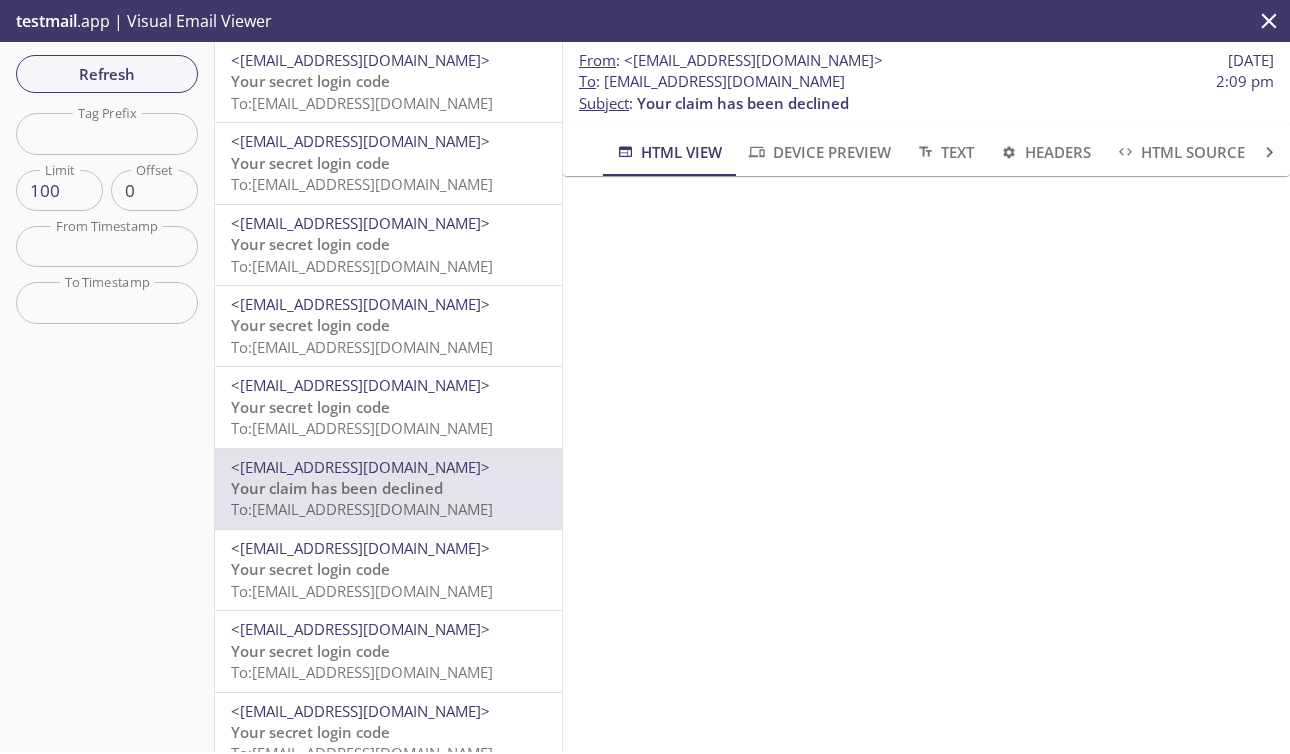 scroll, scrollTop: 292, scrollLeft: 0, axis: vertical 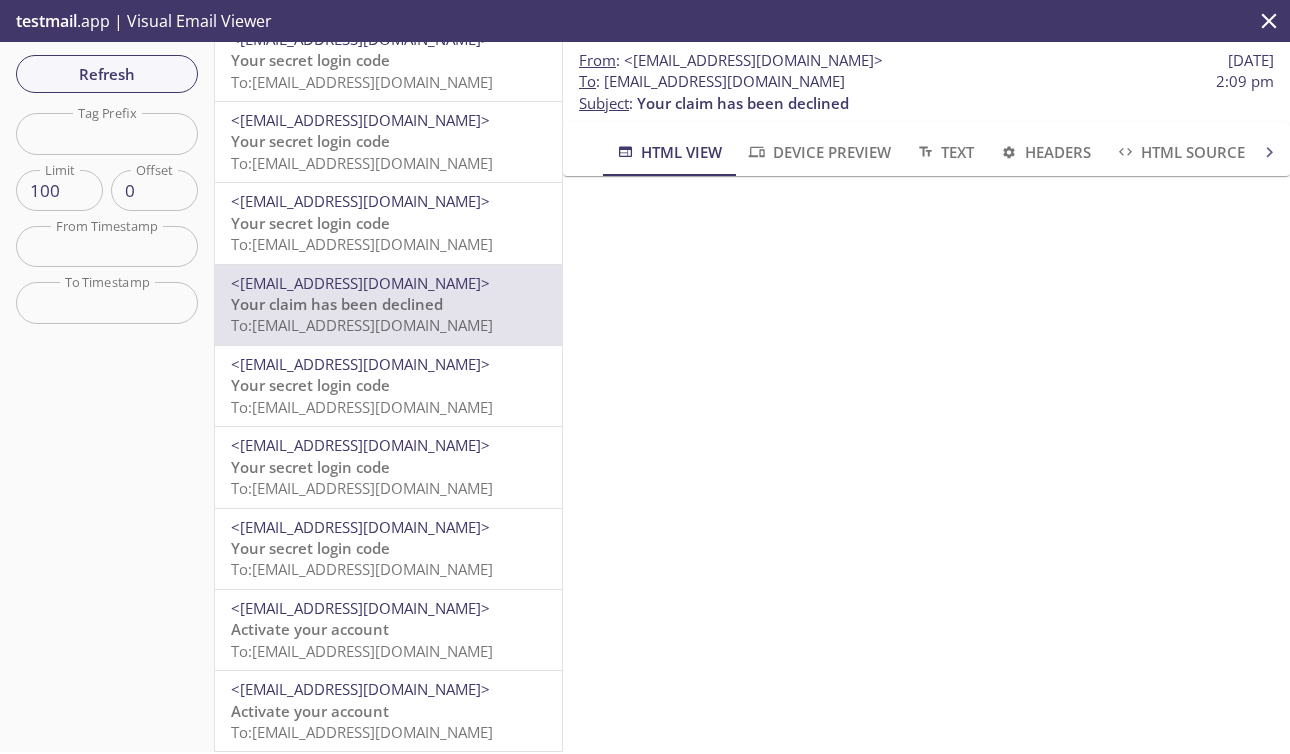 click at bounding box center (107, 246) 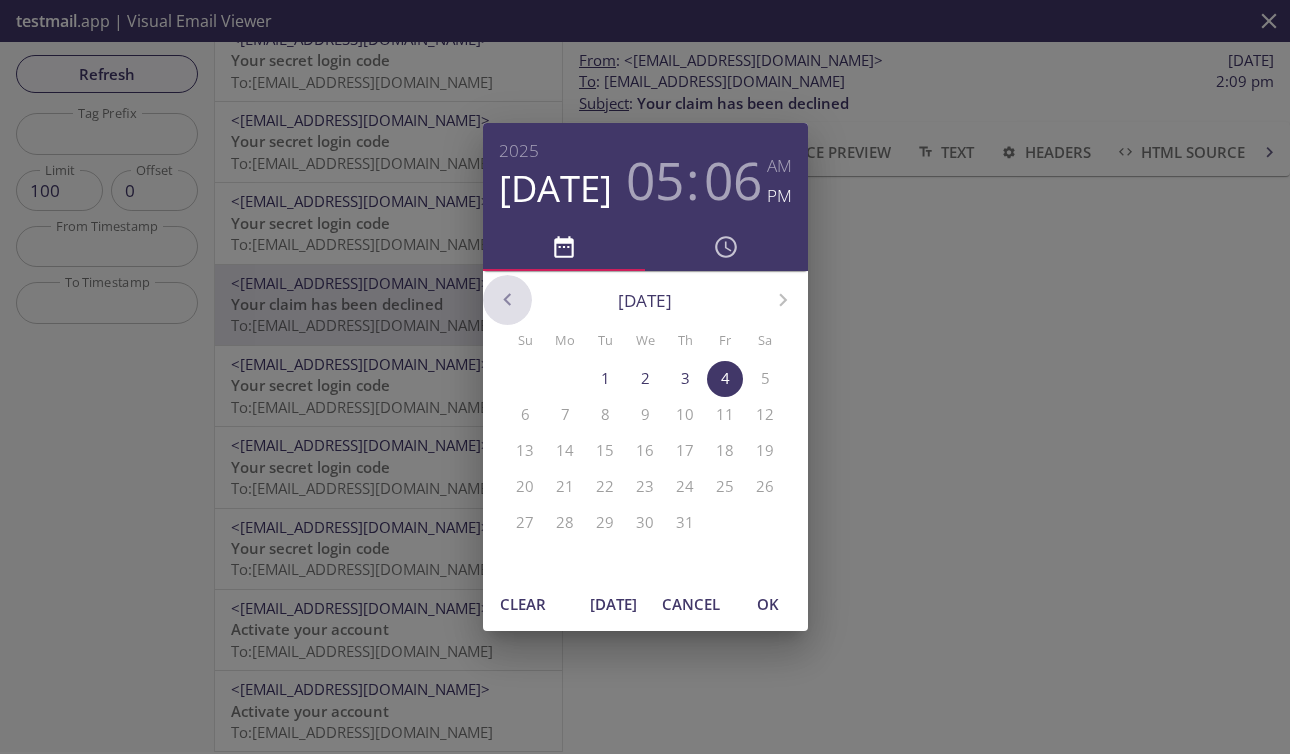 click 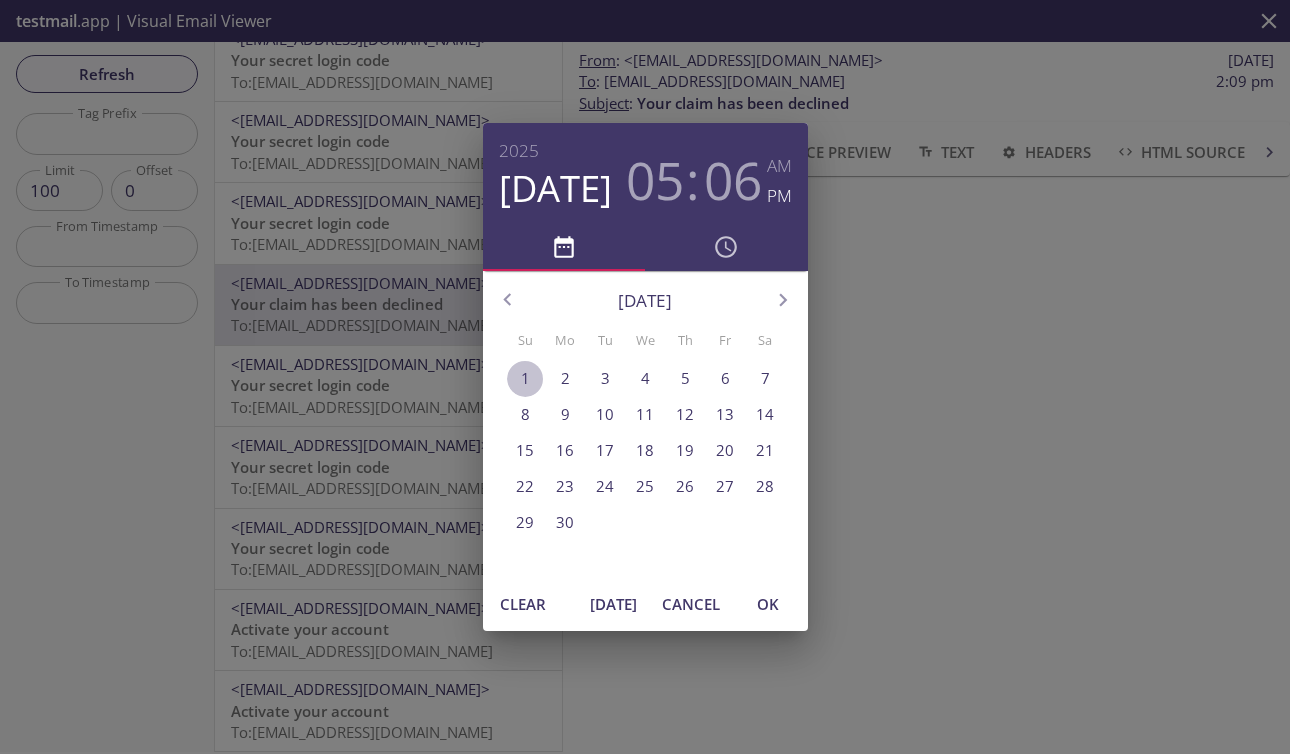 click on "1" at bounding box center [525, 378] 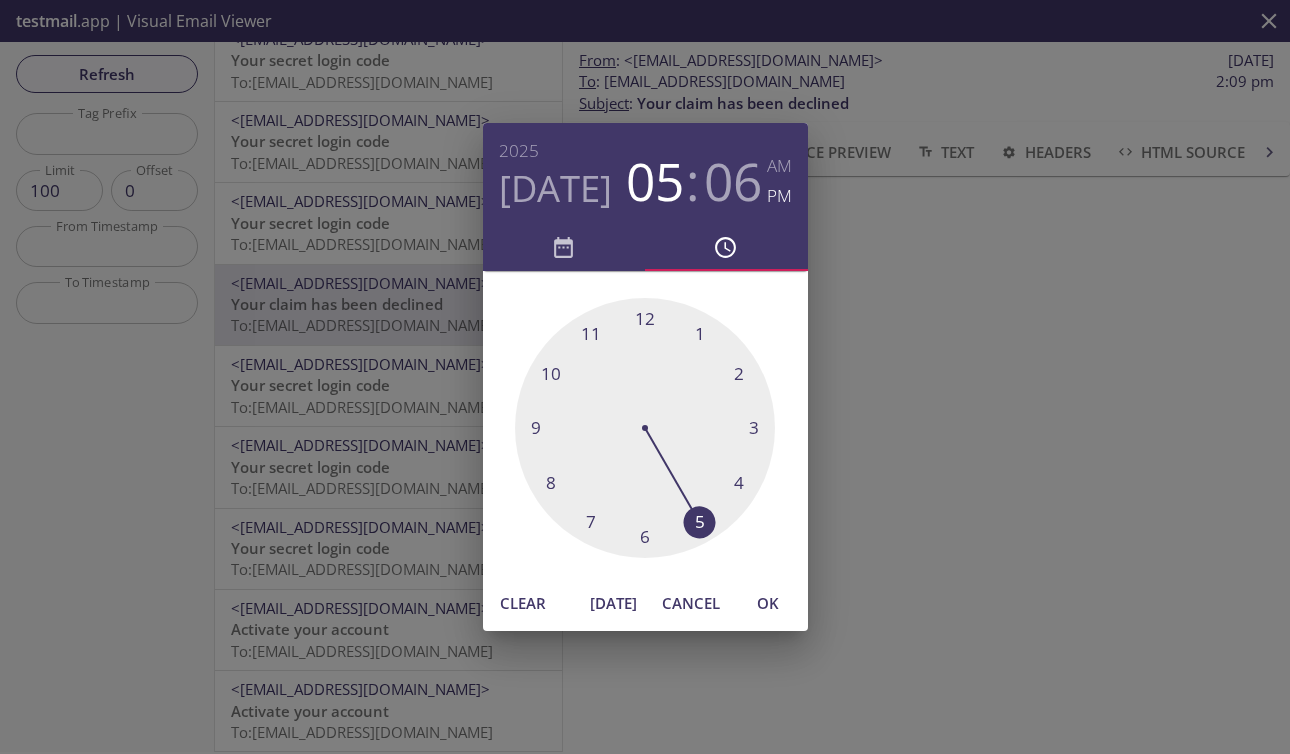 click on "OK" at bounding box center (768, 603) 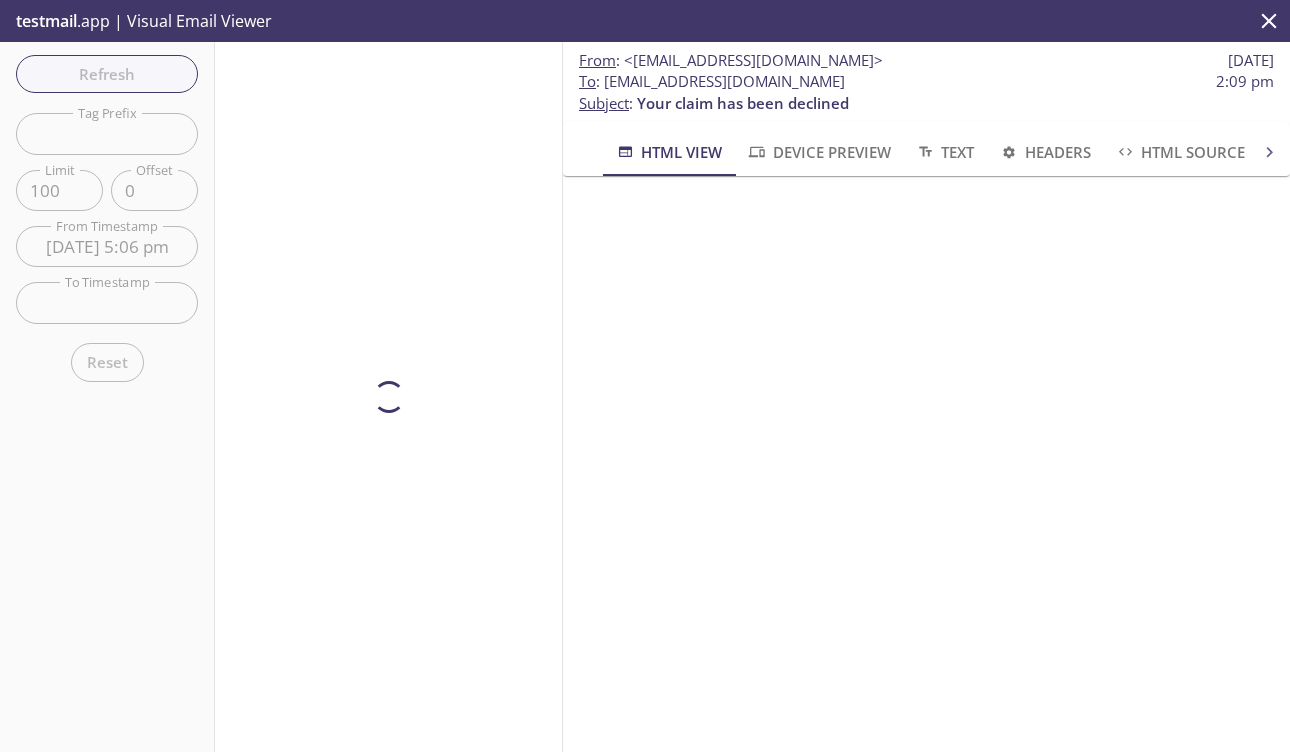 scroll, scrollTop: 0, scrollLeft: 0, axis: both 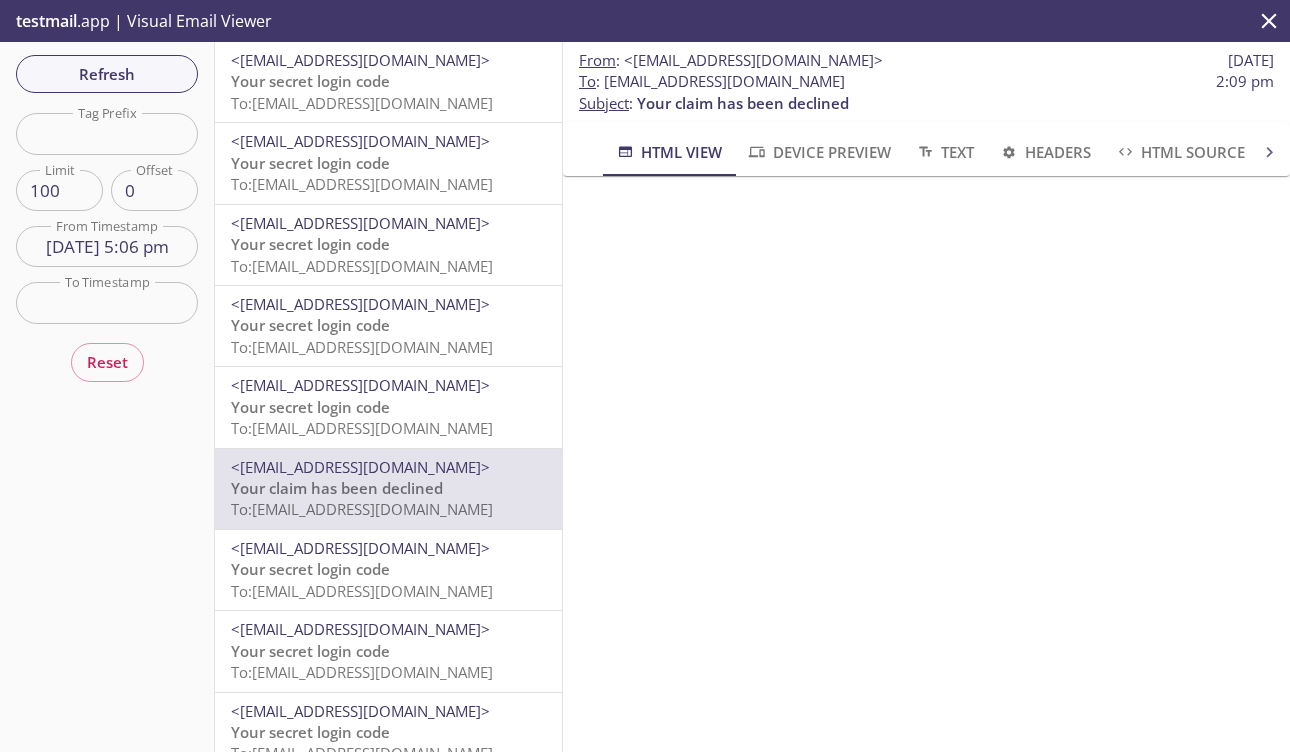 click on "100" at bounding box center (59, 190) 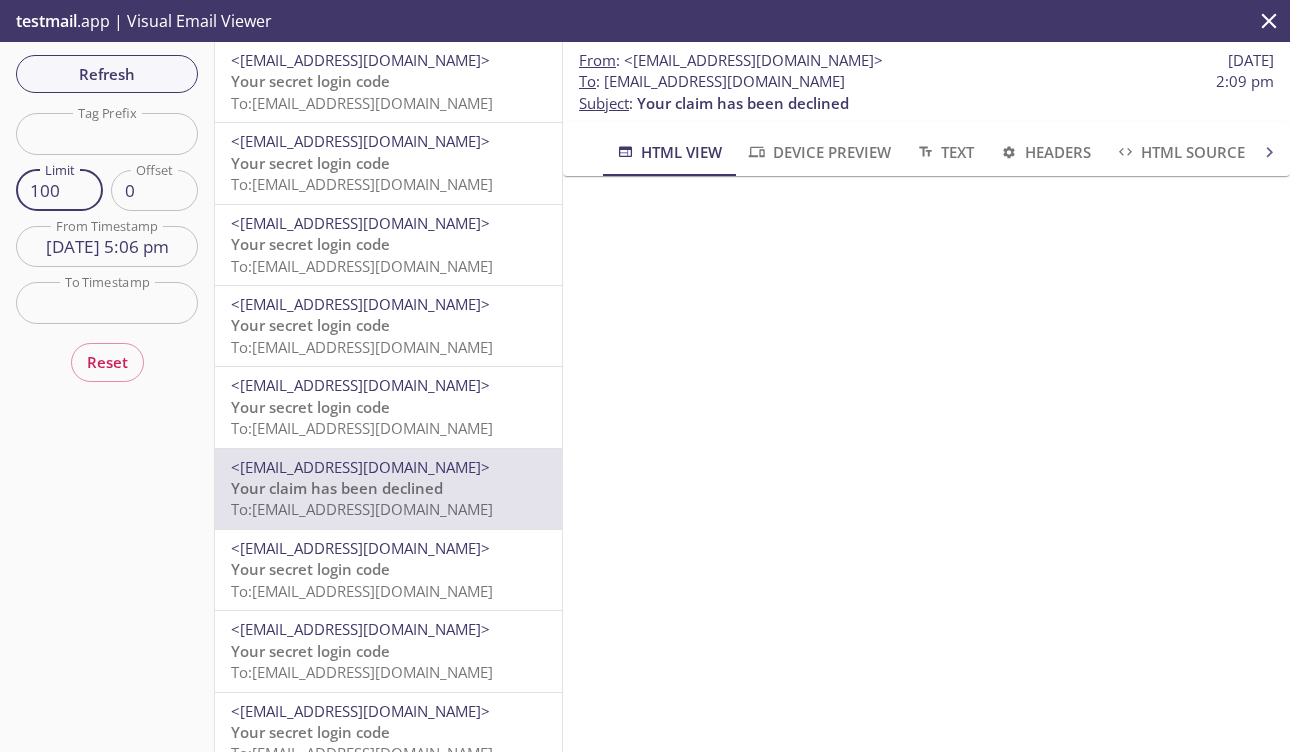 click on "100" at bounding box center [59, 190] 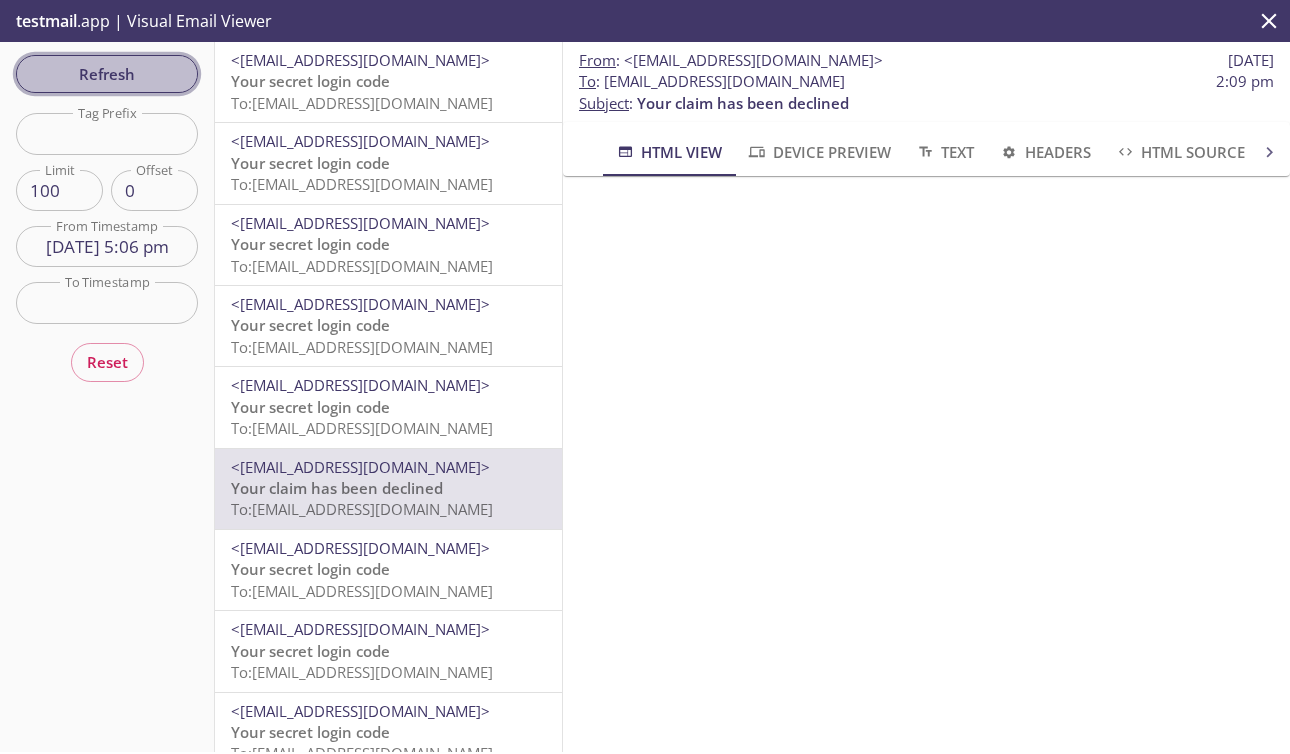 click on "Refresh" at bounding box center (107, 74) 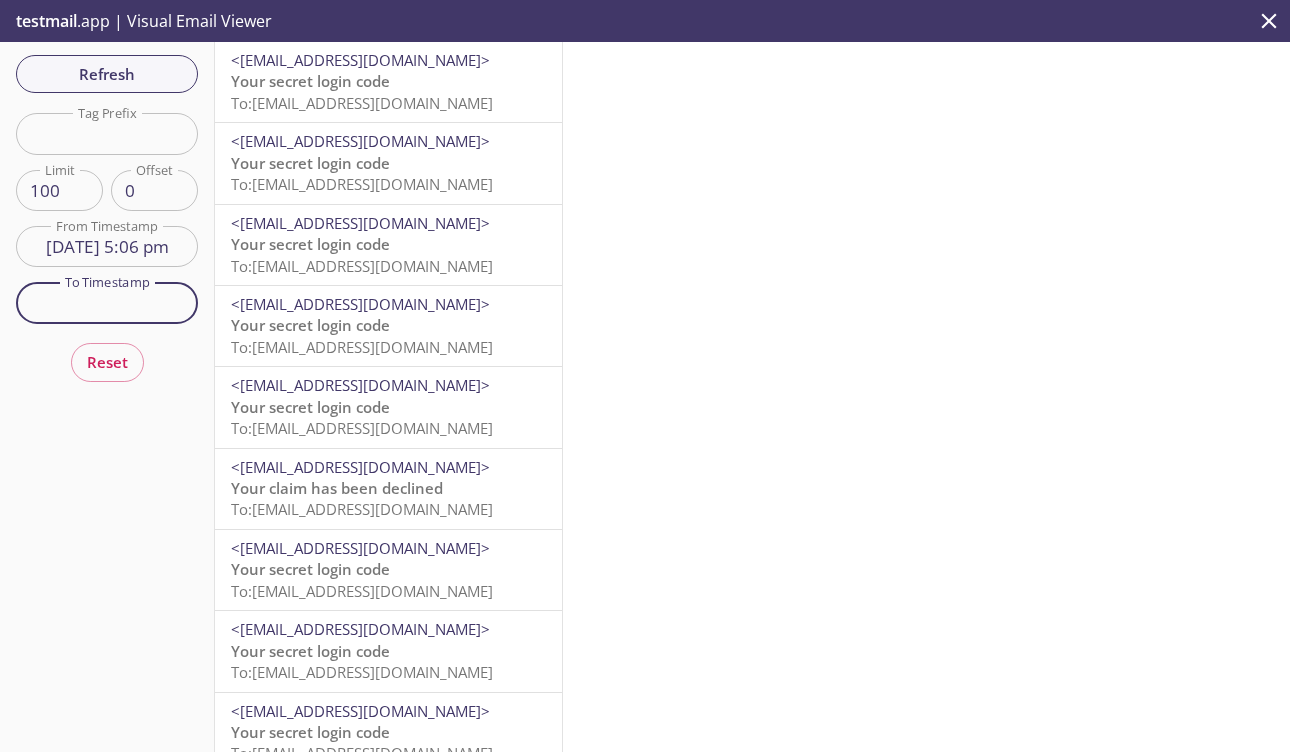 click at bounding box center (107, 302) 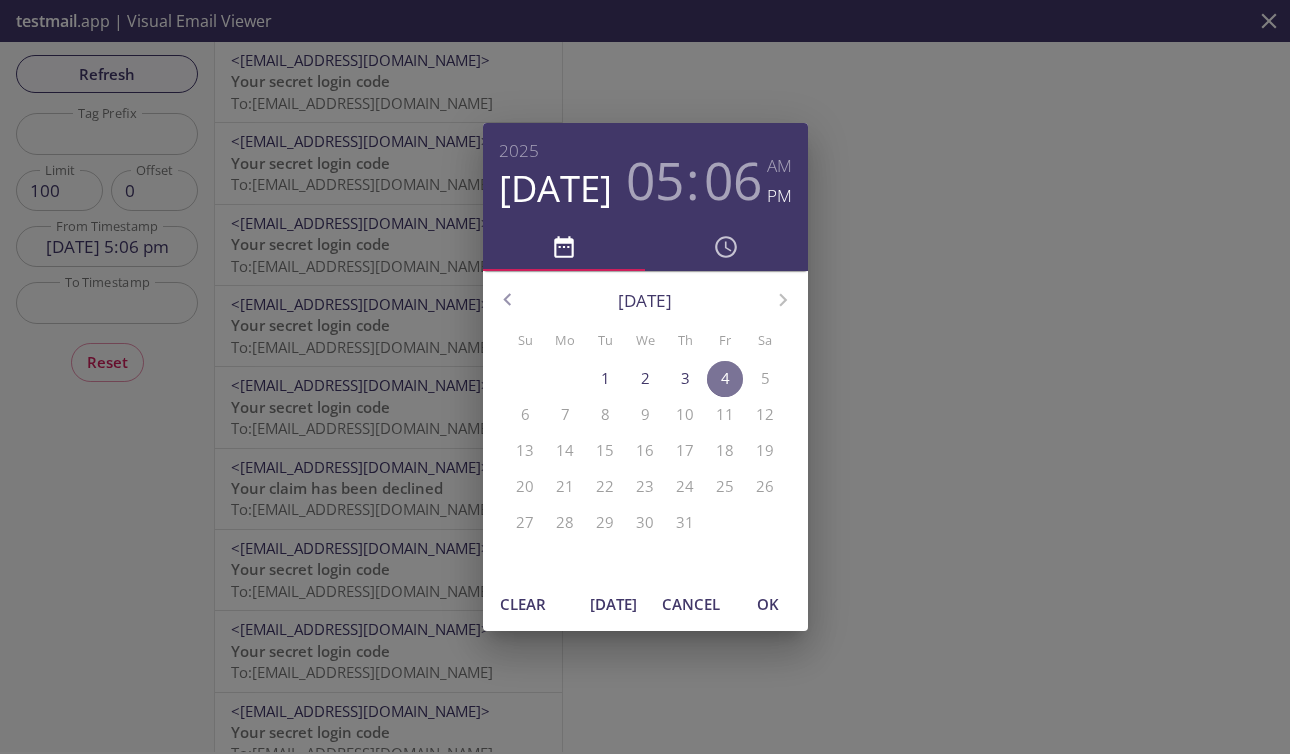 click on "4" at bounding box center [725, 378] 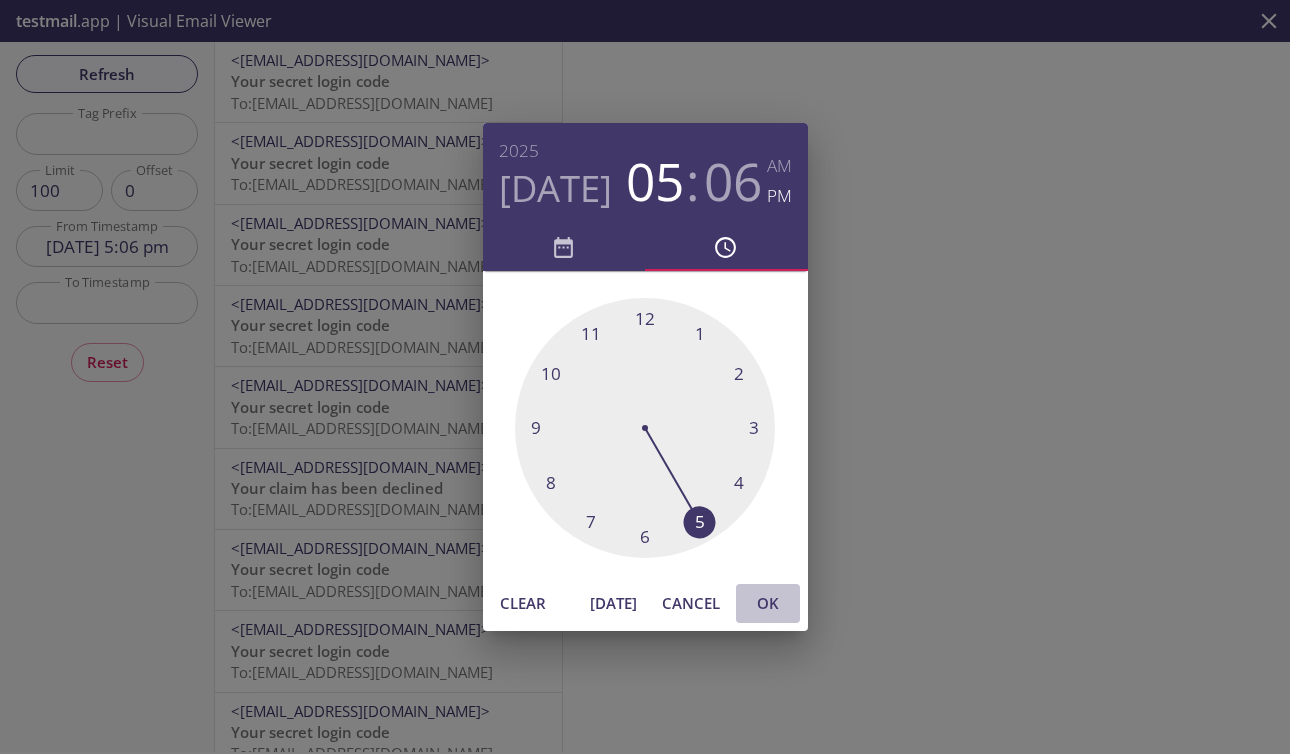 click on "OK" at bounding box center [768, 603] 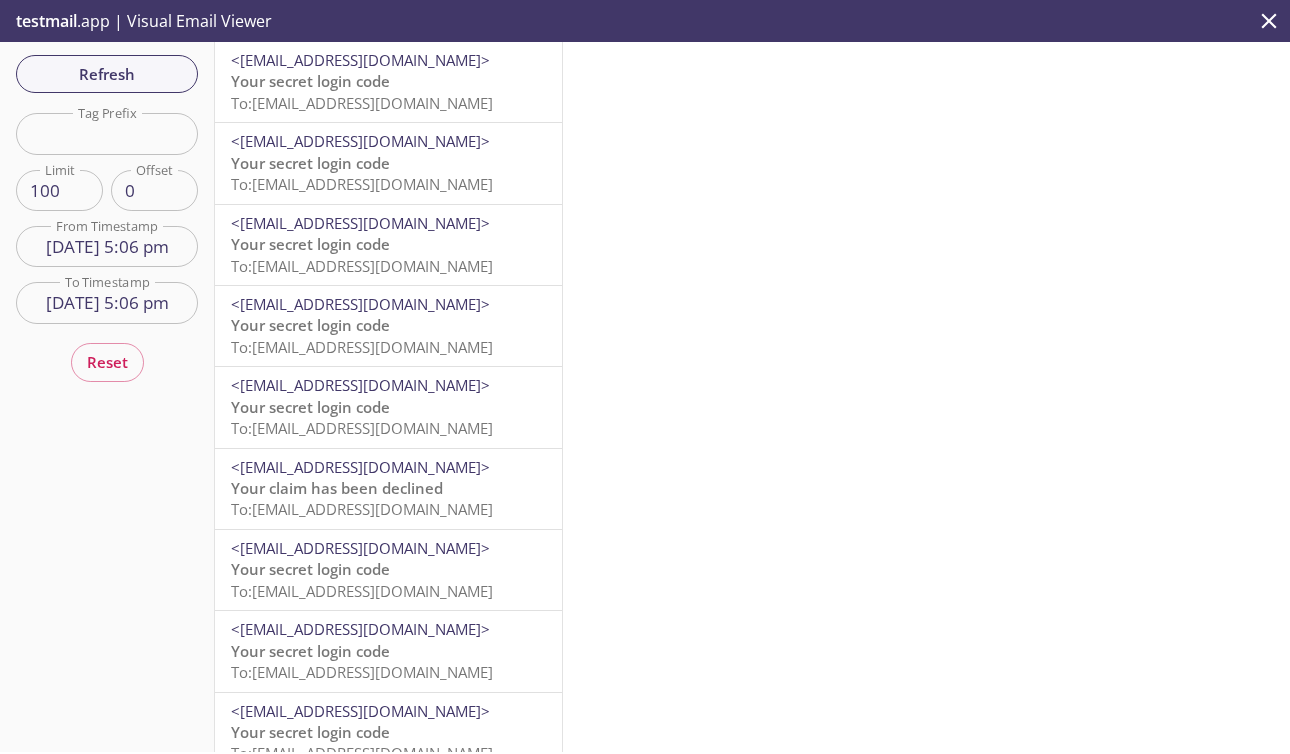 scroll, scrollTop: 184, scrollLeft: 0, axis: vertical 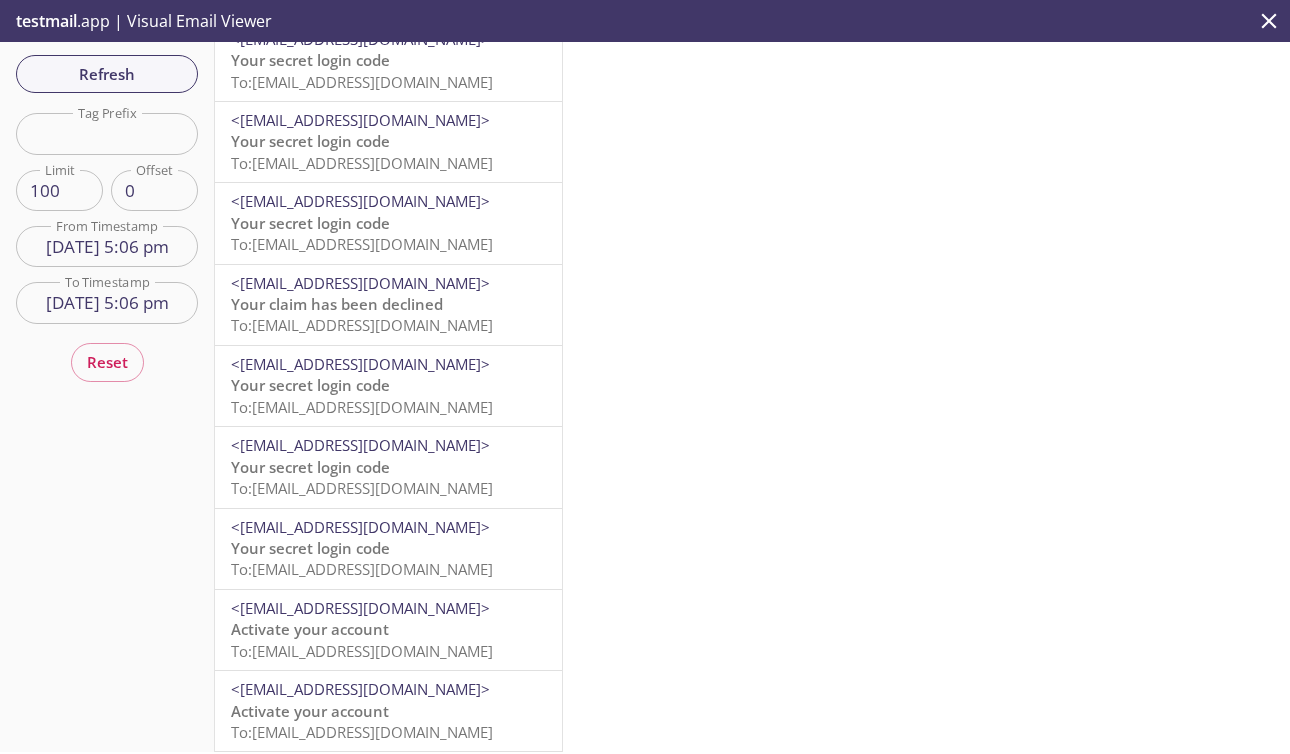click on "Activate your account" at bounding box center (310, 629) 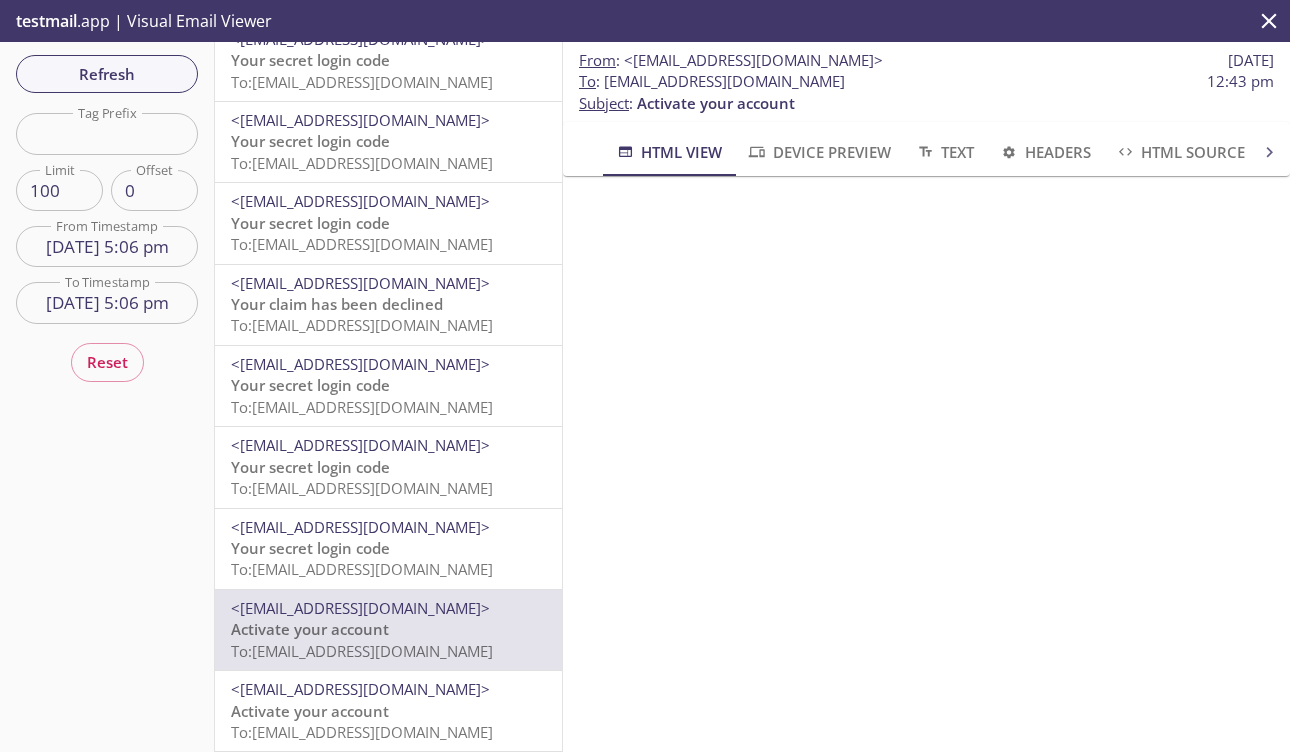 click on "<[EMAIL_ADDRESS][DOMAIN_NAME]> Your secret login code To:  [EMAIL_ADDRESS][DOMAIN_NAME]" at bounding box center (388, 549) 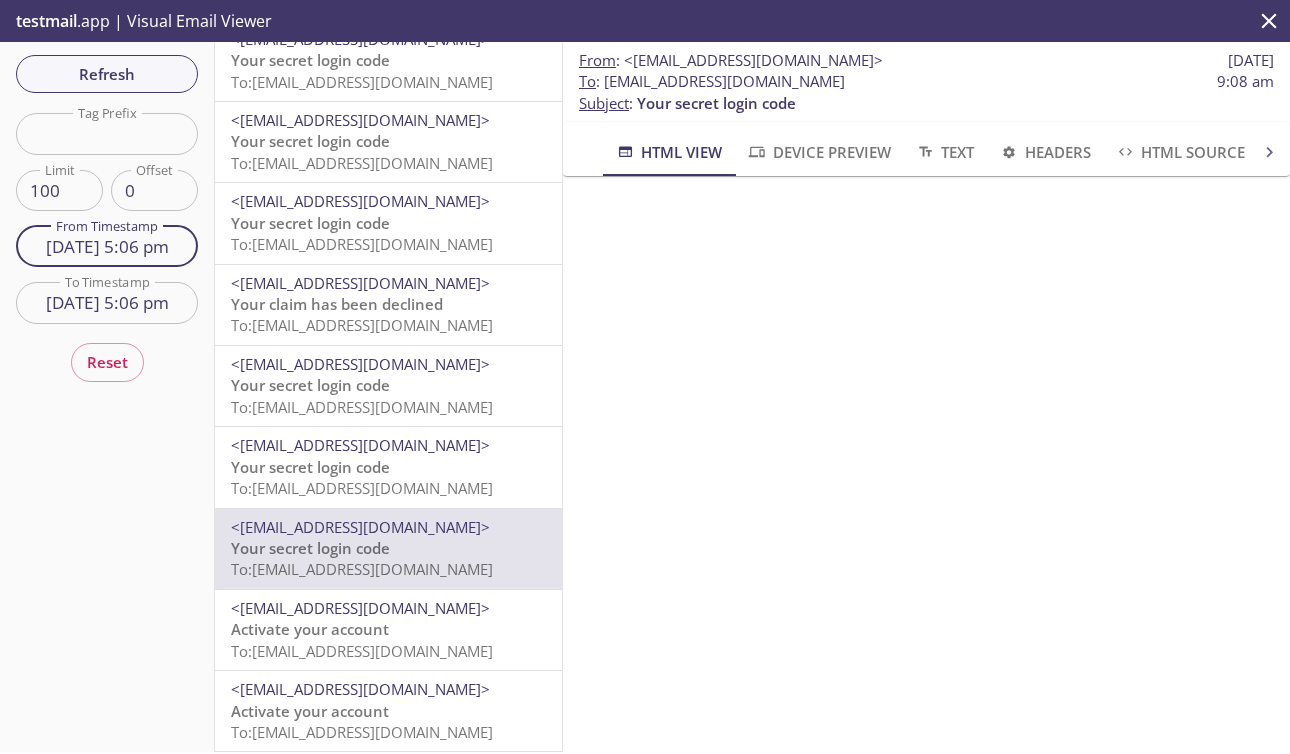click on "[DATE] 5:06 pm" at bounding box center [107, 246] 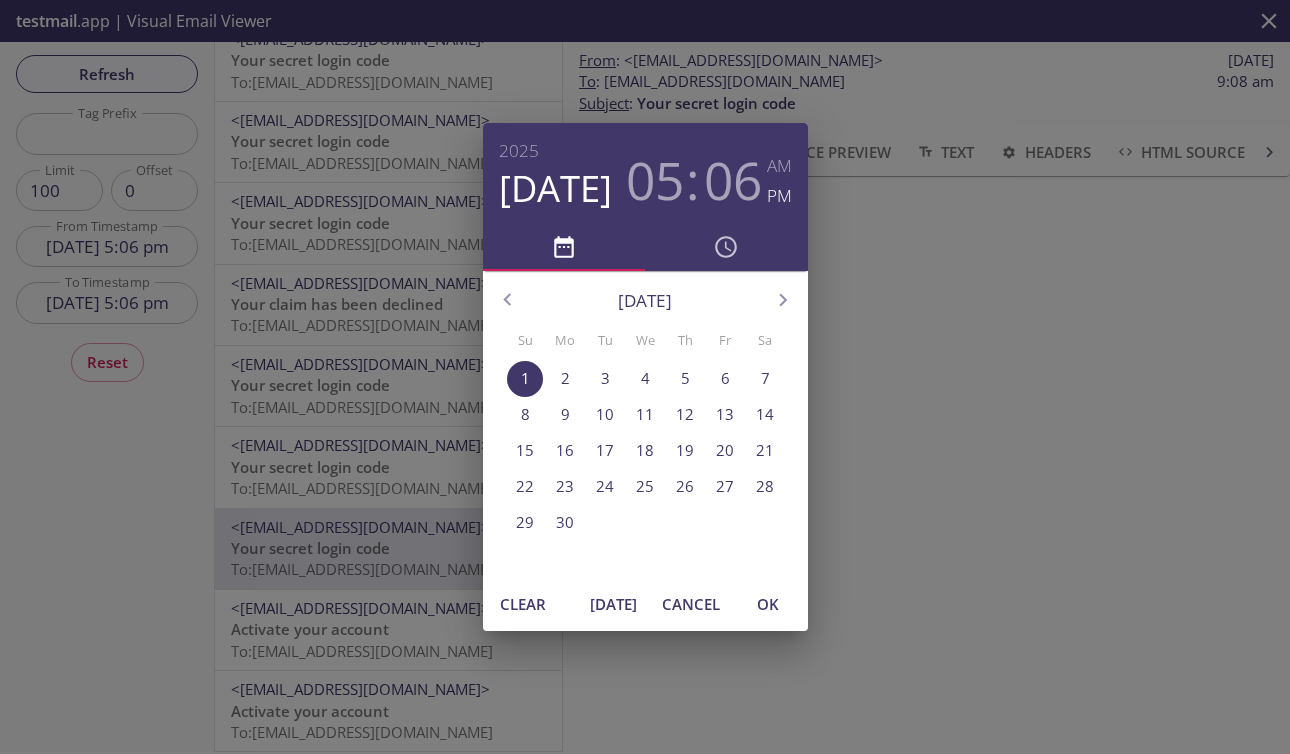 click on "[DATE] 05 : 06 AM PM [DATE] Su Mo Tu We Th Fr Sa 1 2 3 4 5 6 7 8 9 10 11 12 13 14 15 16 17 18 19 20 21 22 23 24 25 26 27 28 29 30 1 2 3 4 5 Clear [DATE] Cancel OK" at bounding box center (645, 377) 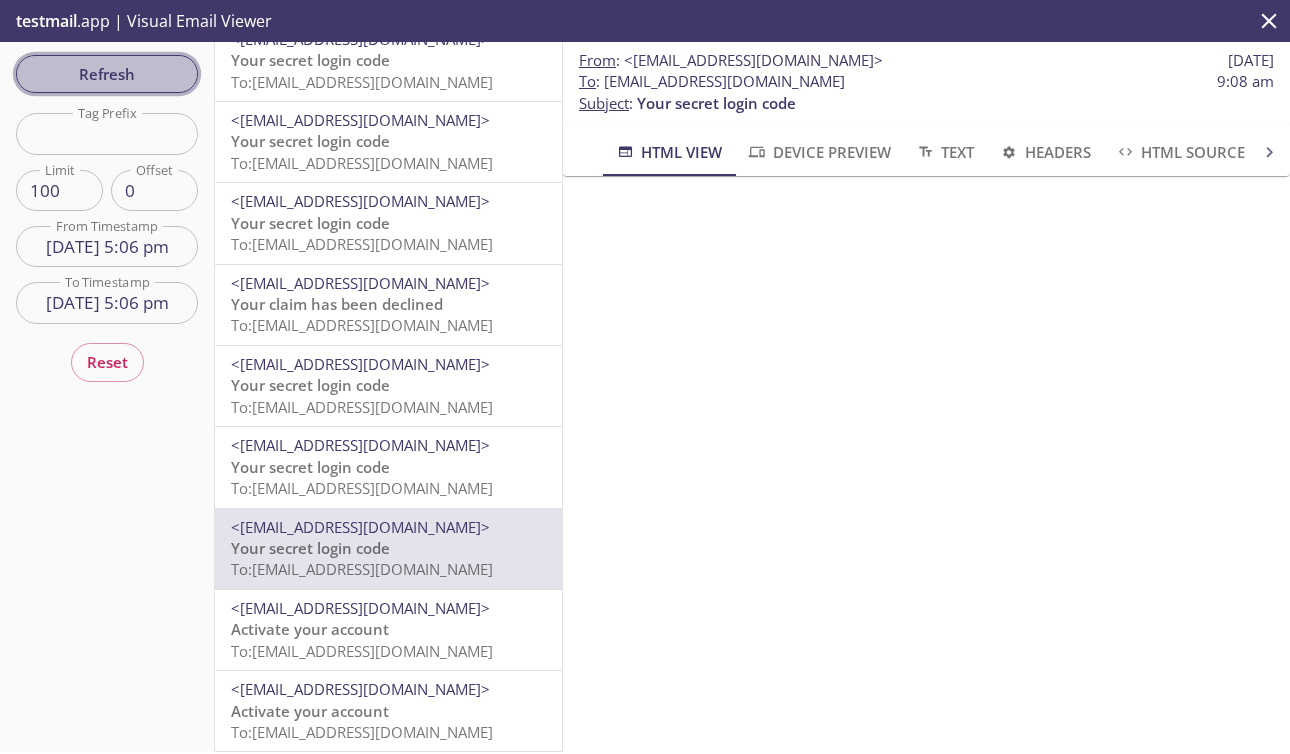 click on "Refresh" at bounding box center (107, 74) 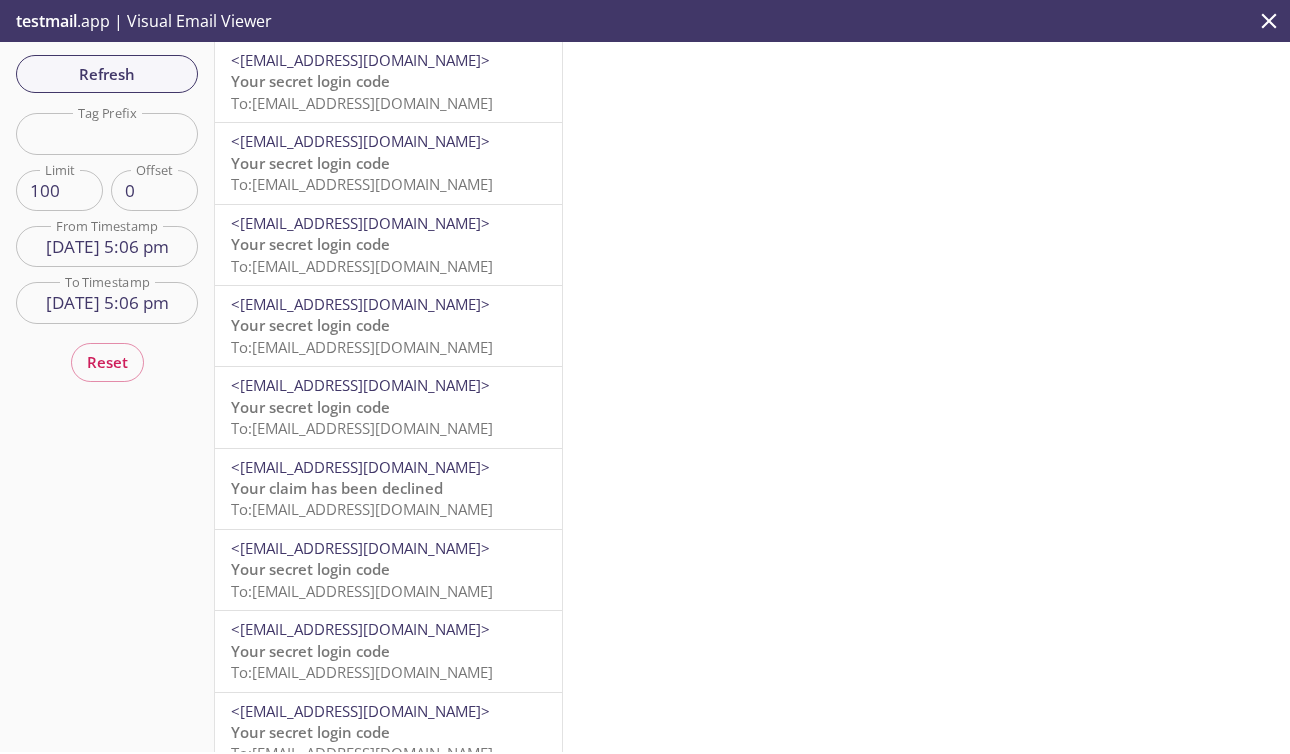 scroll, scrollTop: 184, scrollLeft: 0, axis: vertical 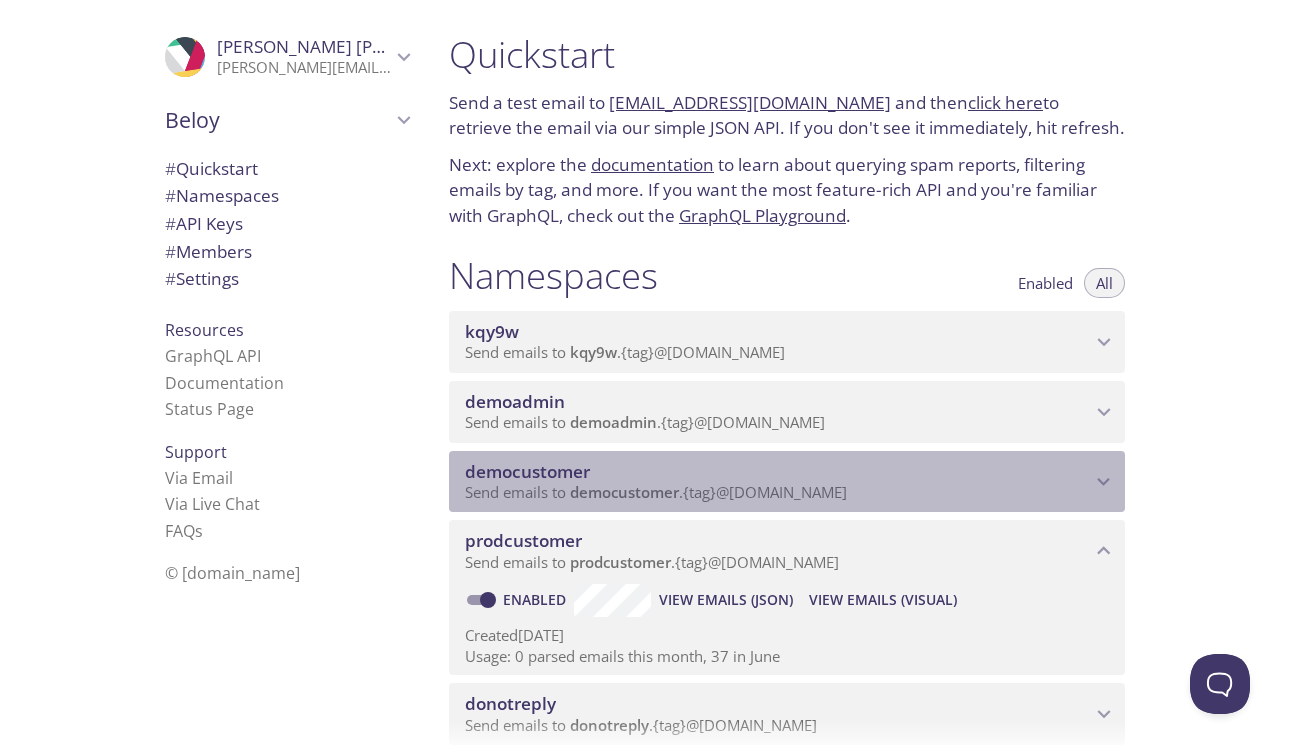 click on "democustomer" at bounding box center (778, 472) 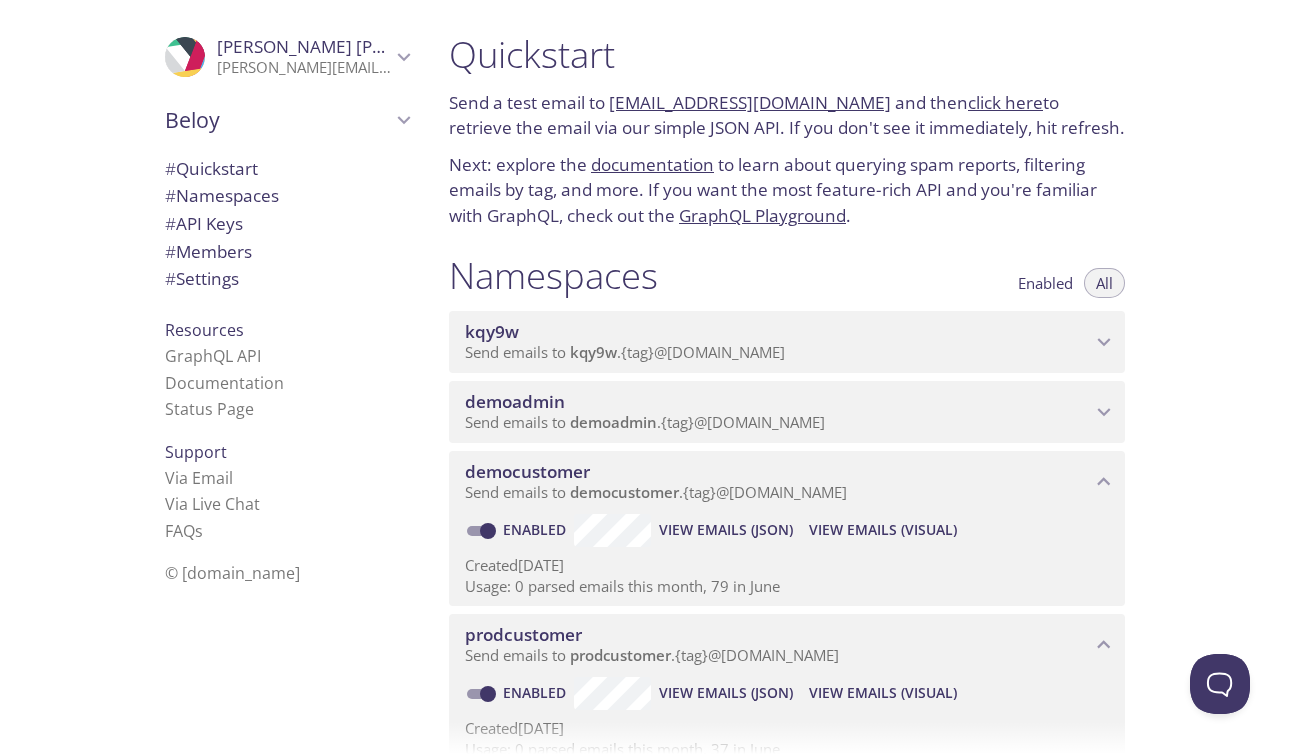 click on "View Emails (Visual)" at bounding box center (883, 530) 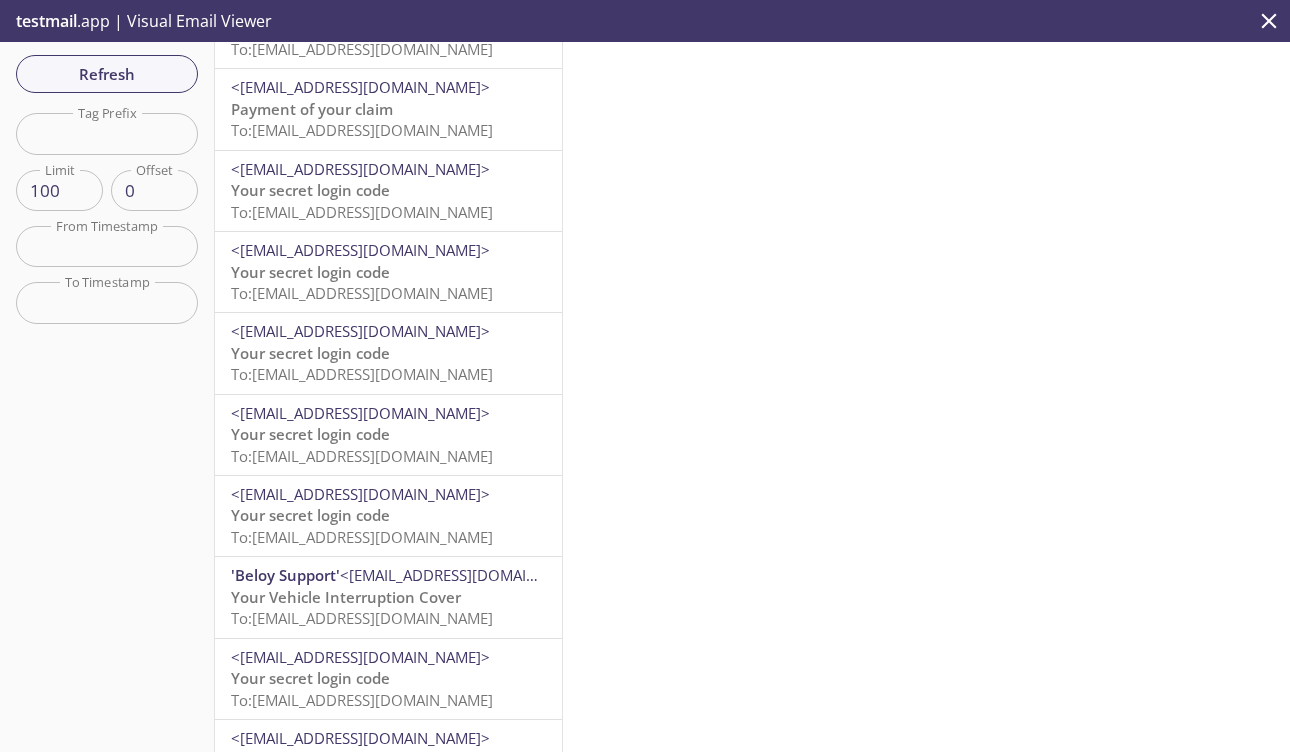 scroll, scrollTop: 1109, scrollLeft: 0, axis: vertical 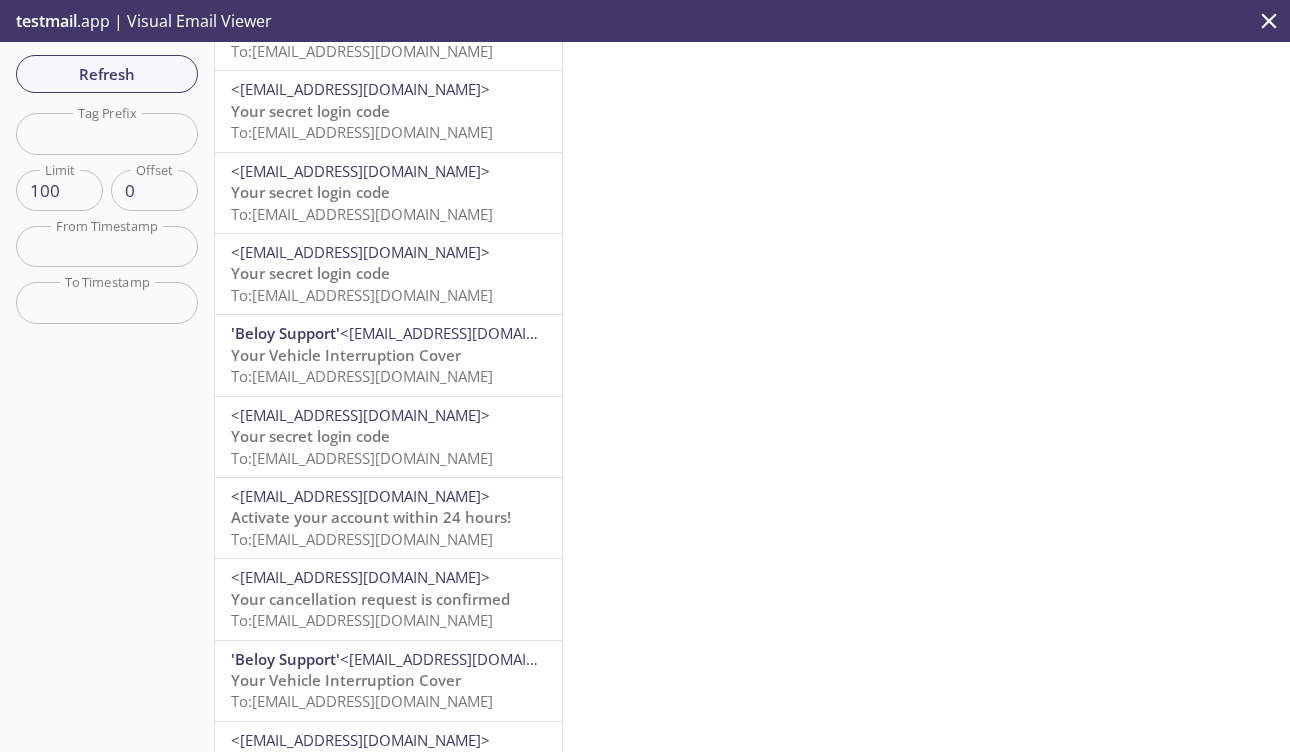 click on "To:  [EMAIL_ADDRESS][DOMAIN_NAME]" at bounding box center (362, 376) 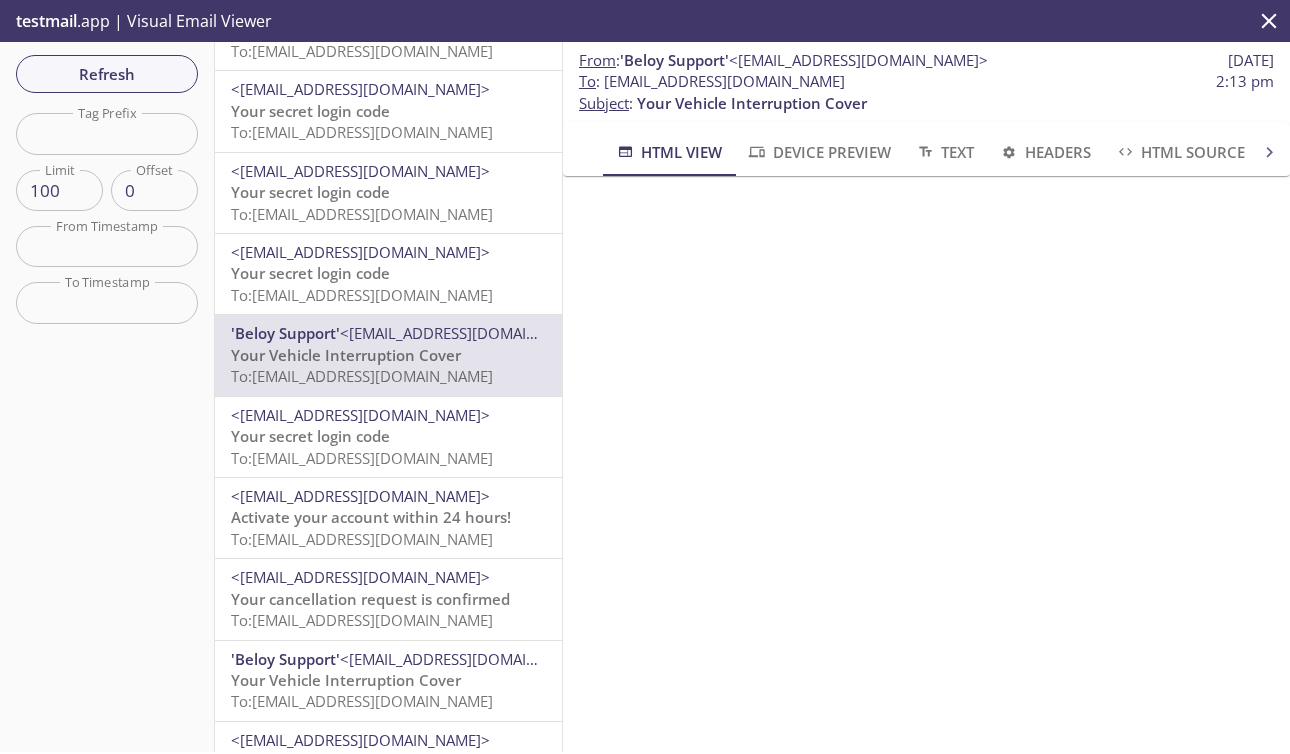 scroll, scrollTop: 592, scrollLeft: 0, axis: vertical 